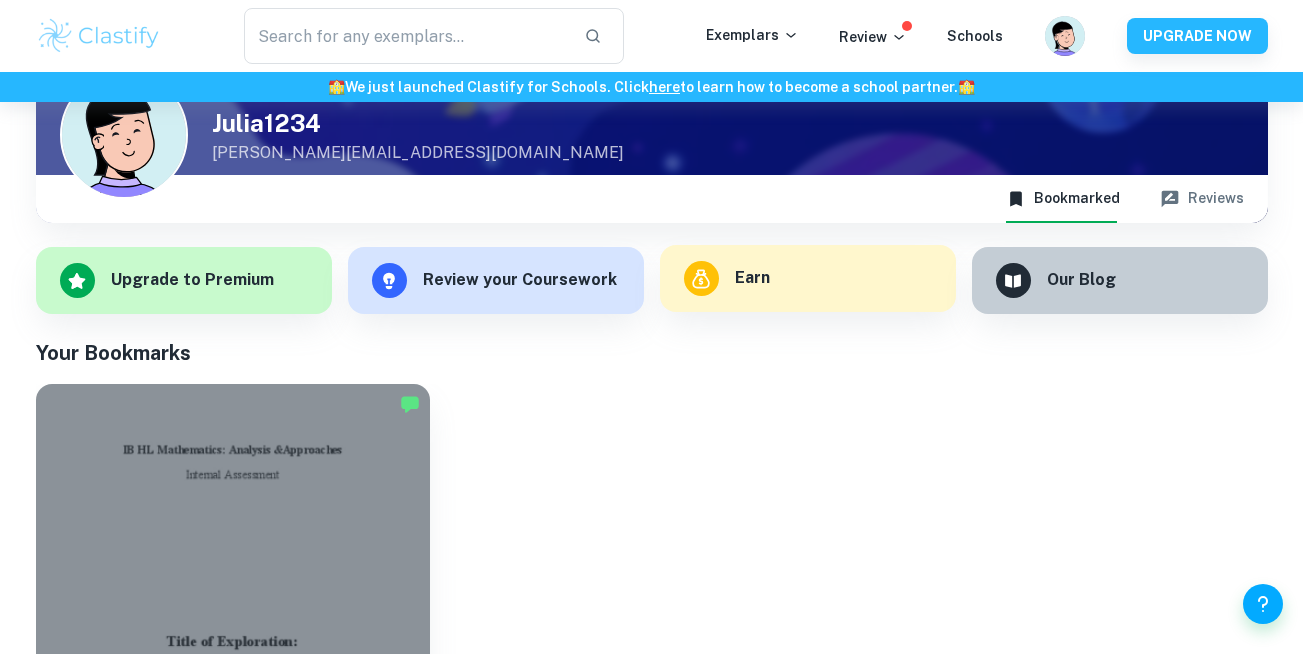 scroll, scrollTop: 0, scrollLeft: 0, axis: both 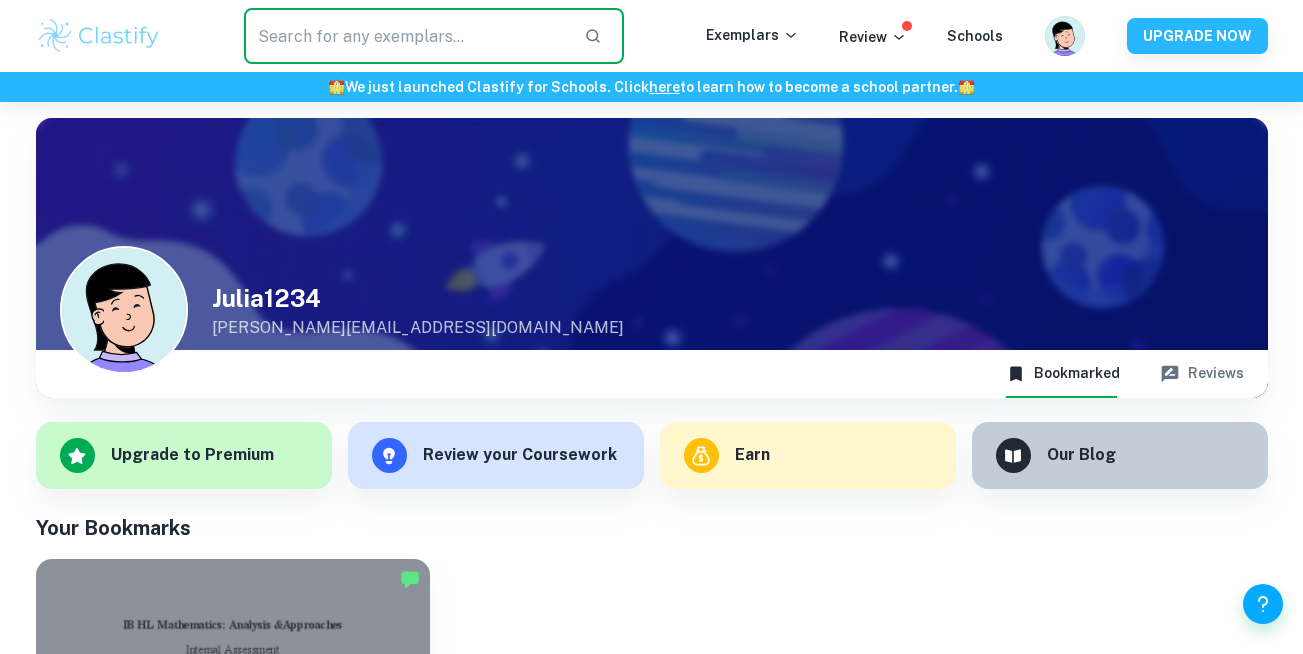 click at bounding box center (406, 36) 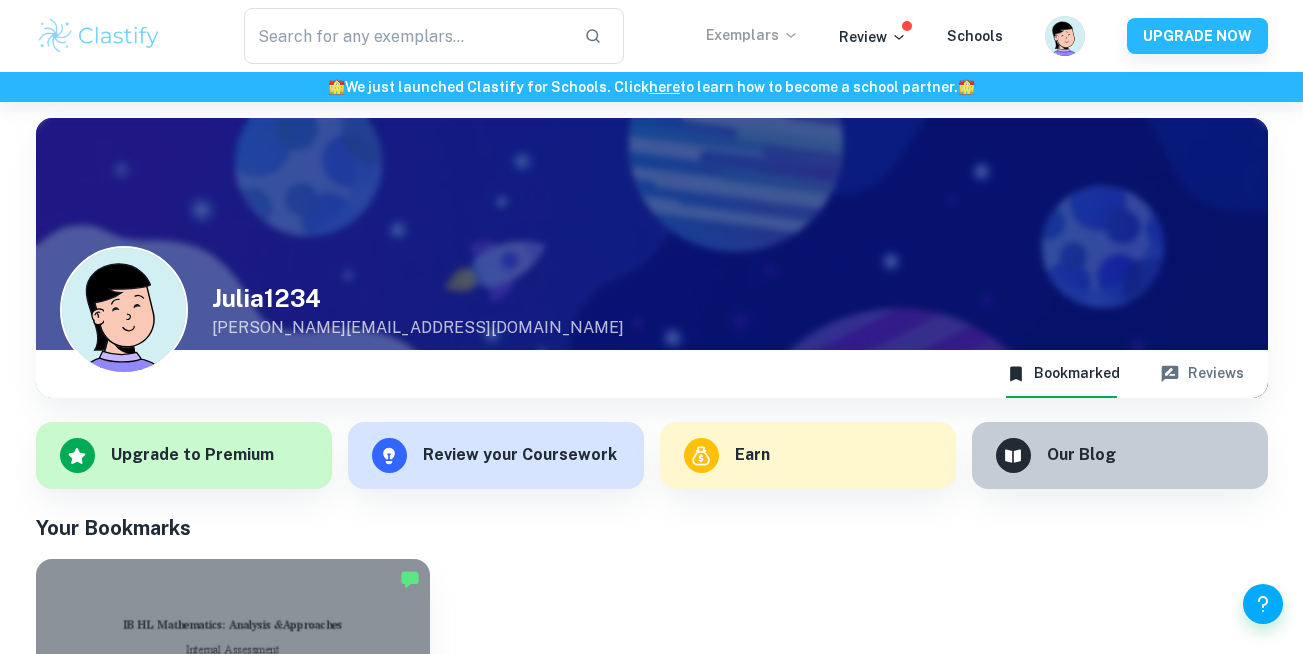 click on "Exemplars" at bounding box center (752, 35) 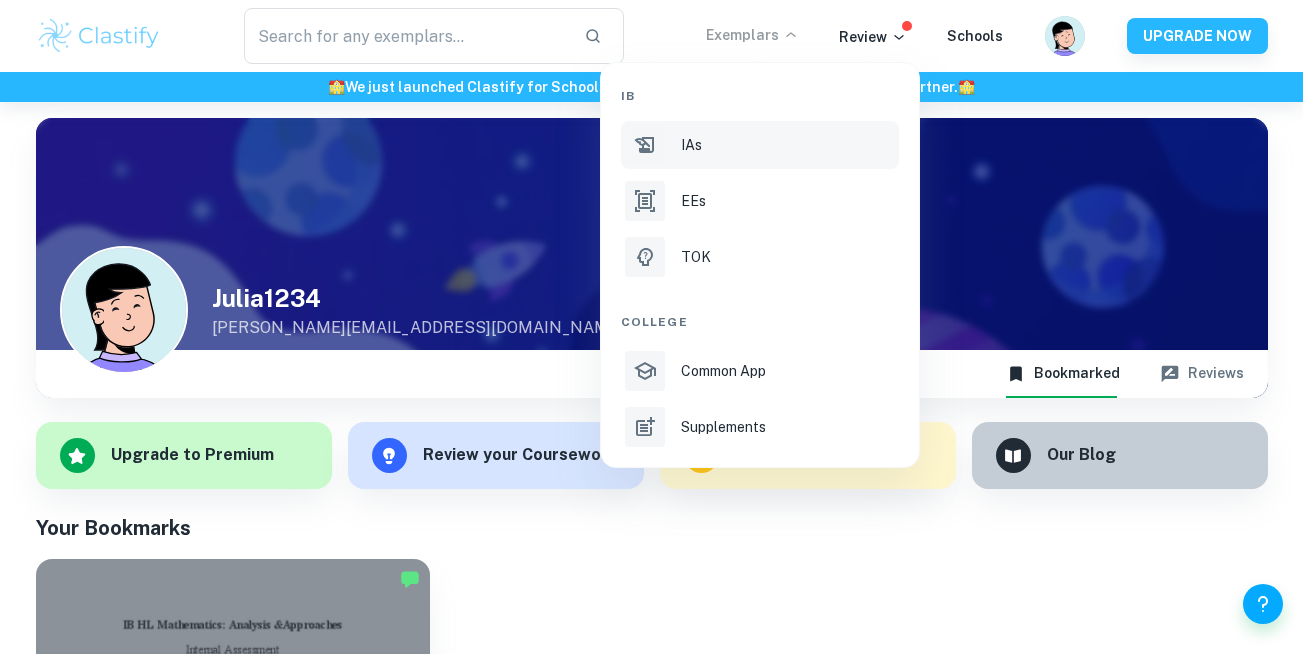 click on "IAs" at bounding box center [788, 145] 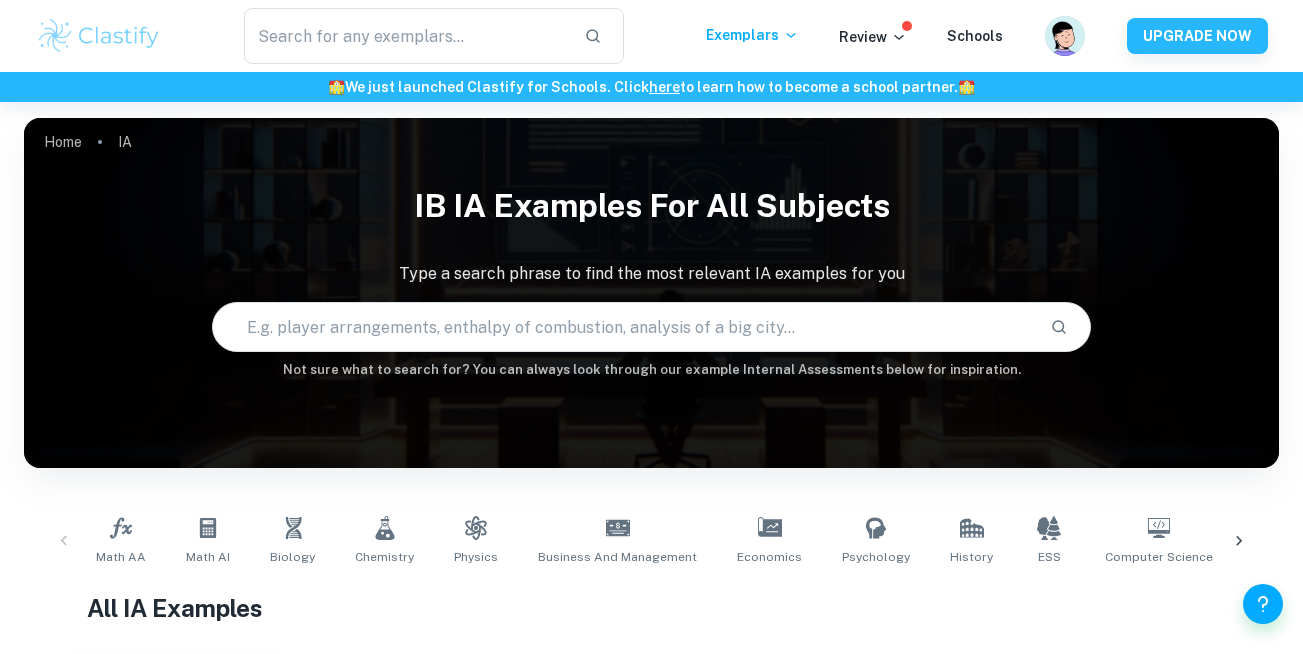 scroll, scrollTop: 179, scrollLeft: 0, axis: vertical 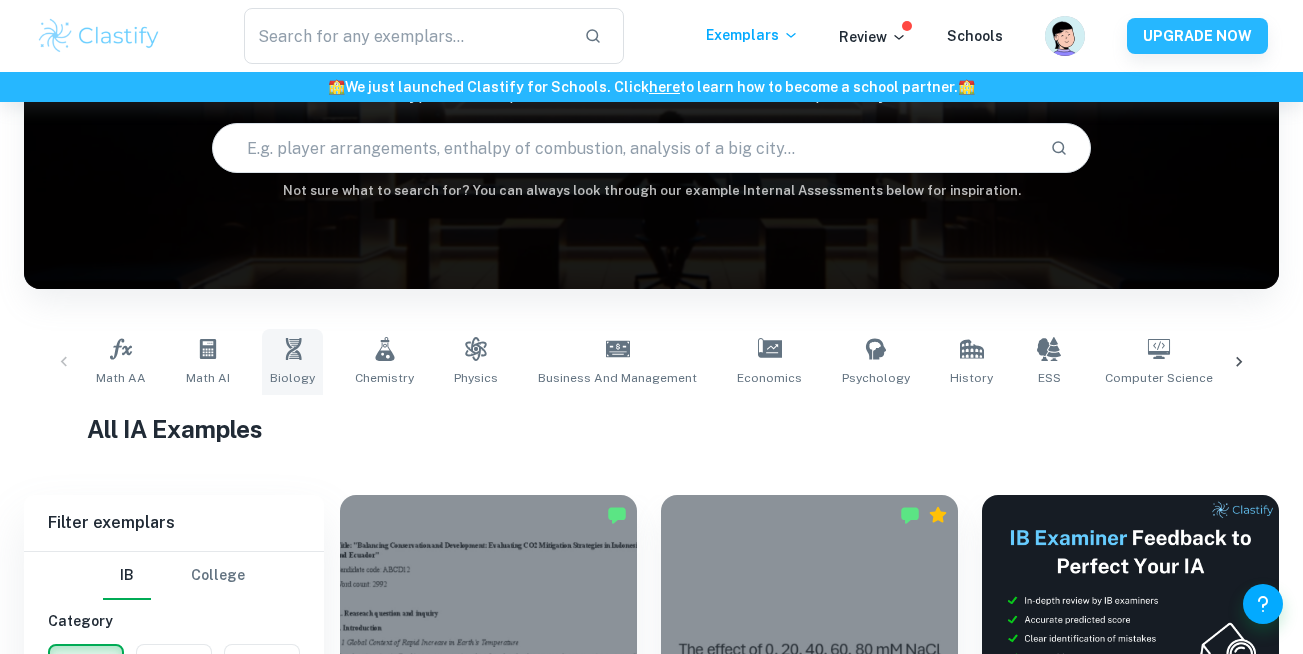 click on "Biology" at bounding box center (292, 378) 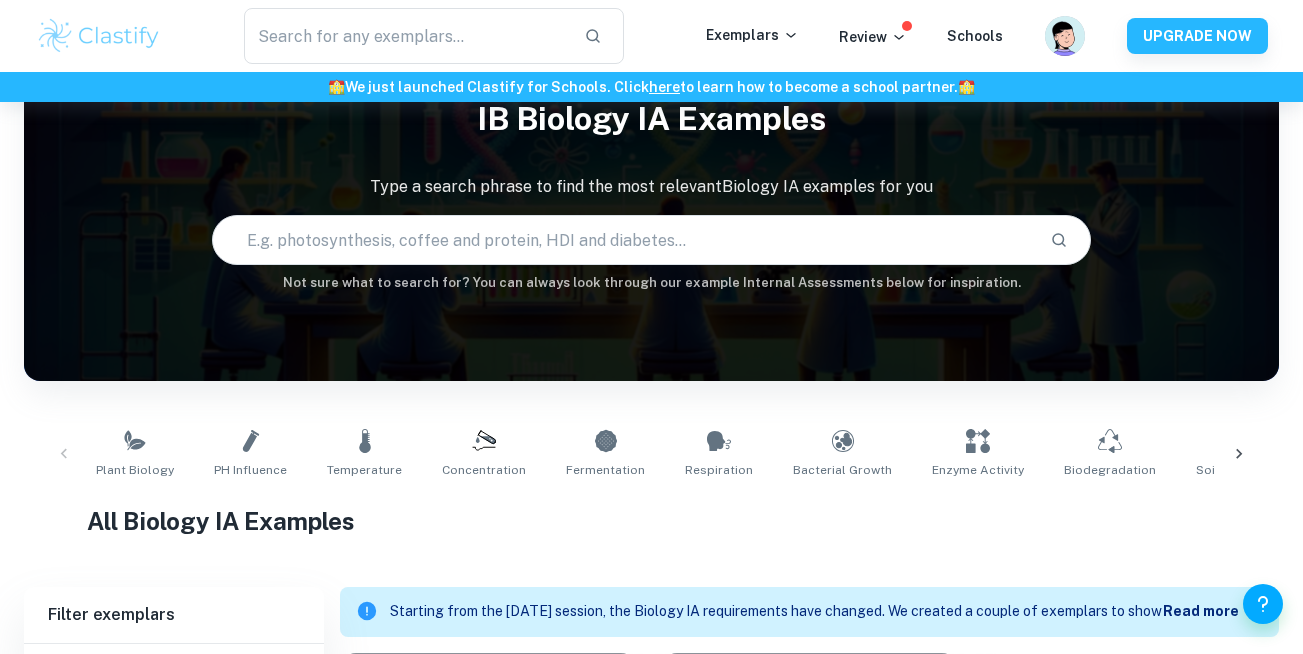 scroll, scrollTop: 88, scrollLeft: 0, axis: vertical 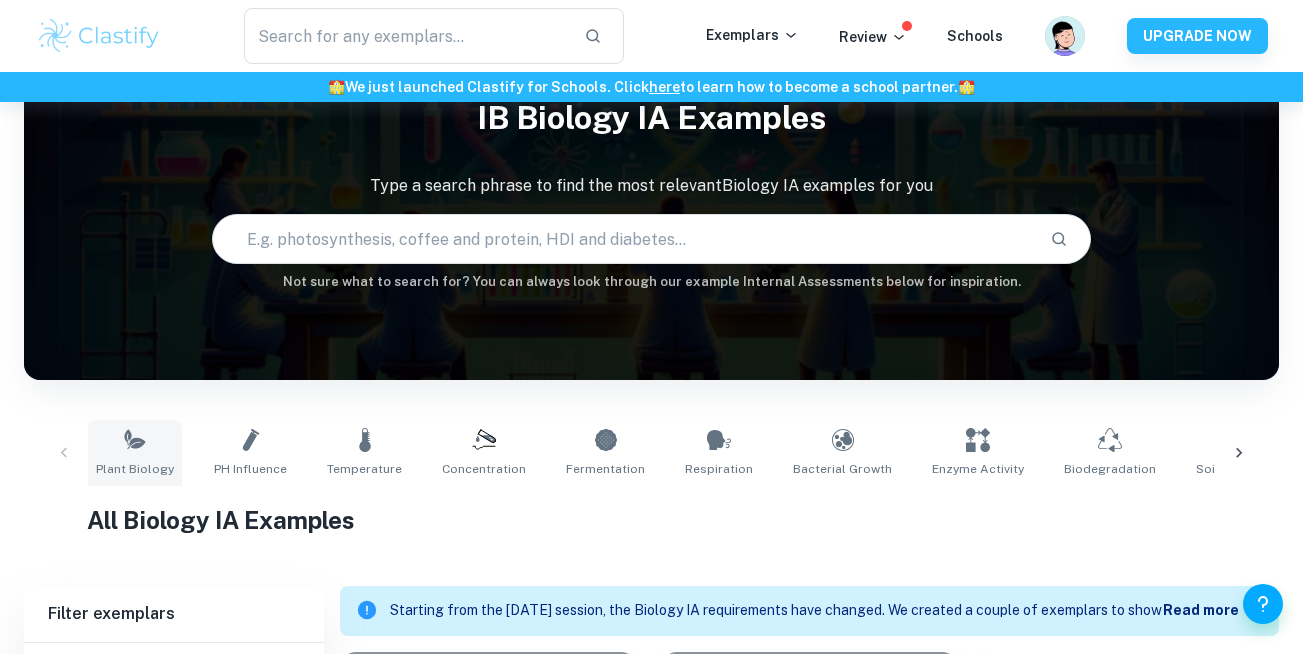 click 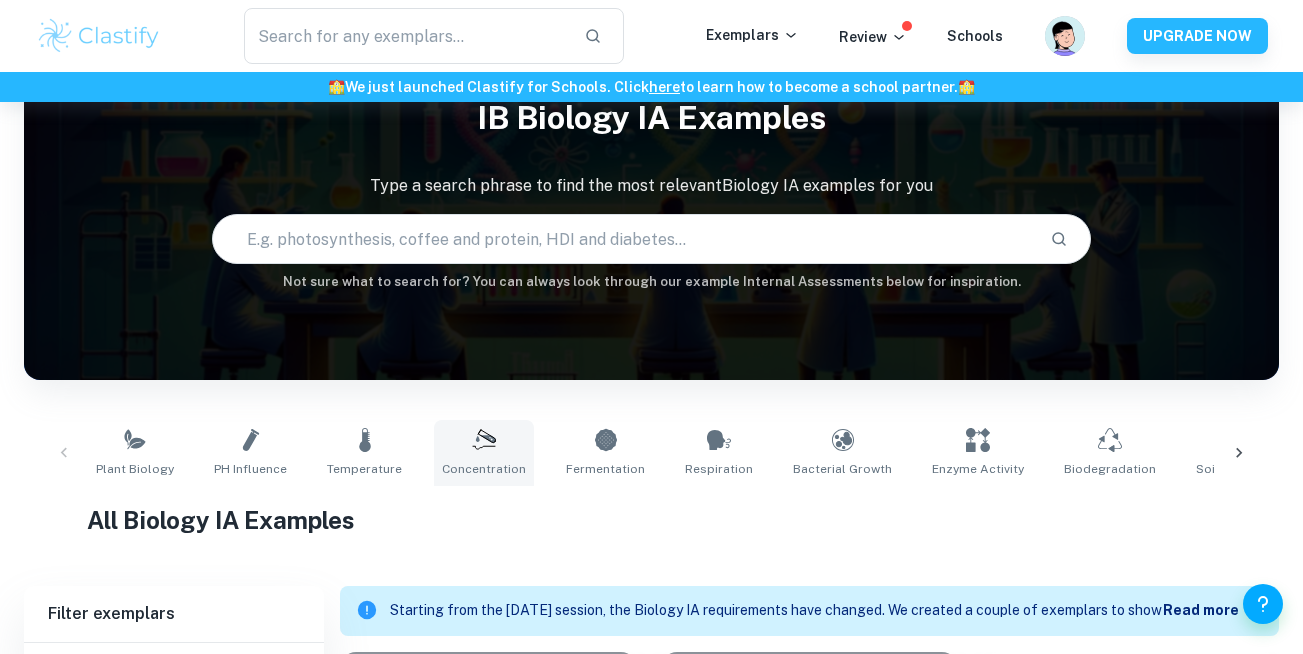 type on "Plant Biology" 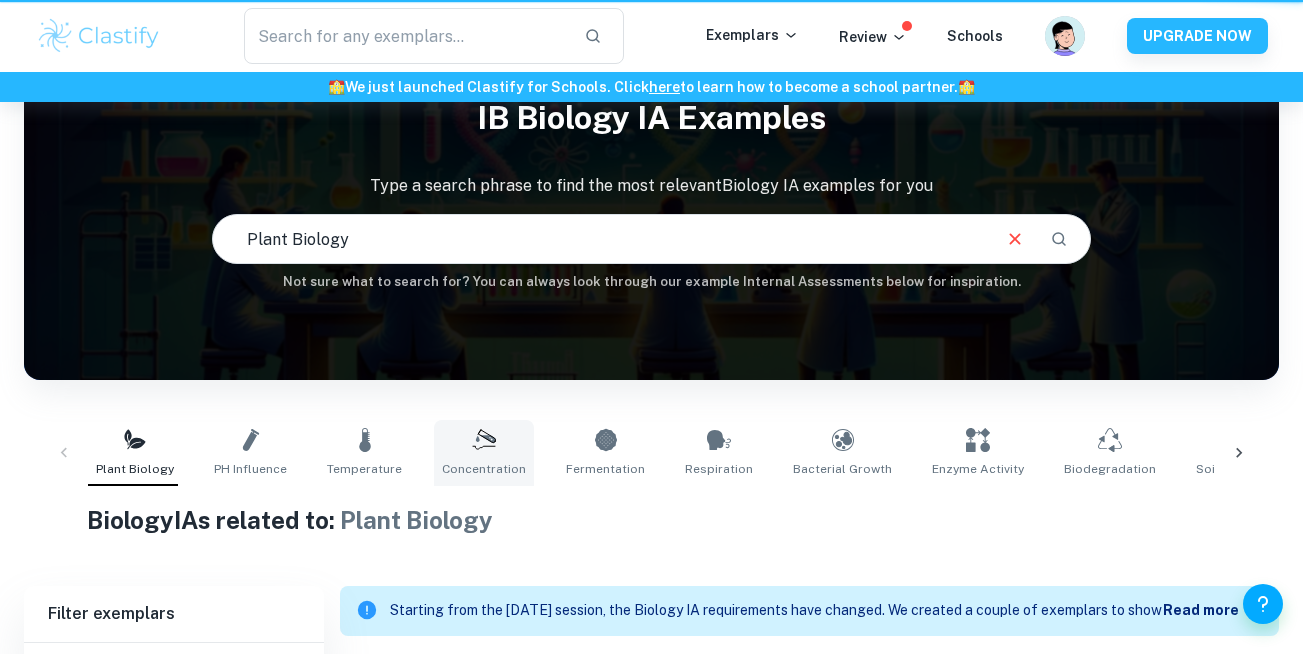 scroll, scrollTop: 0, scrollLeft: 0, axis: both 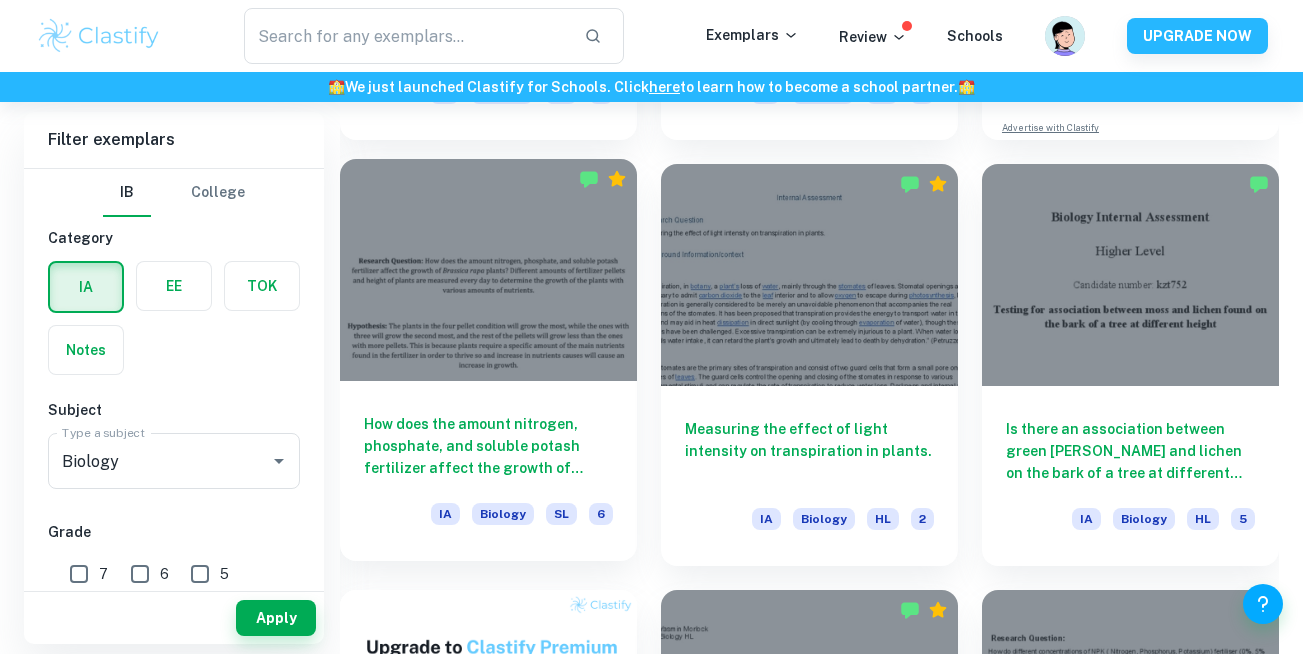 click on "How does the amount nitrogen, phosphate, and soluble potash fertilizer affect the growth of Brassica rapa plants?" at bounding box center [488, 446] 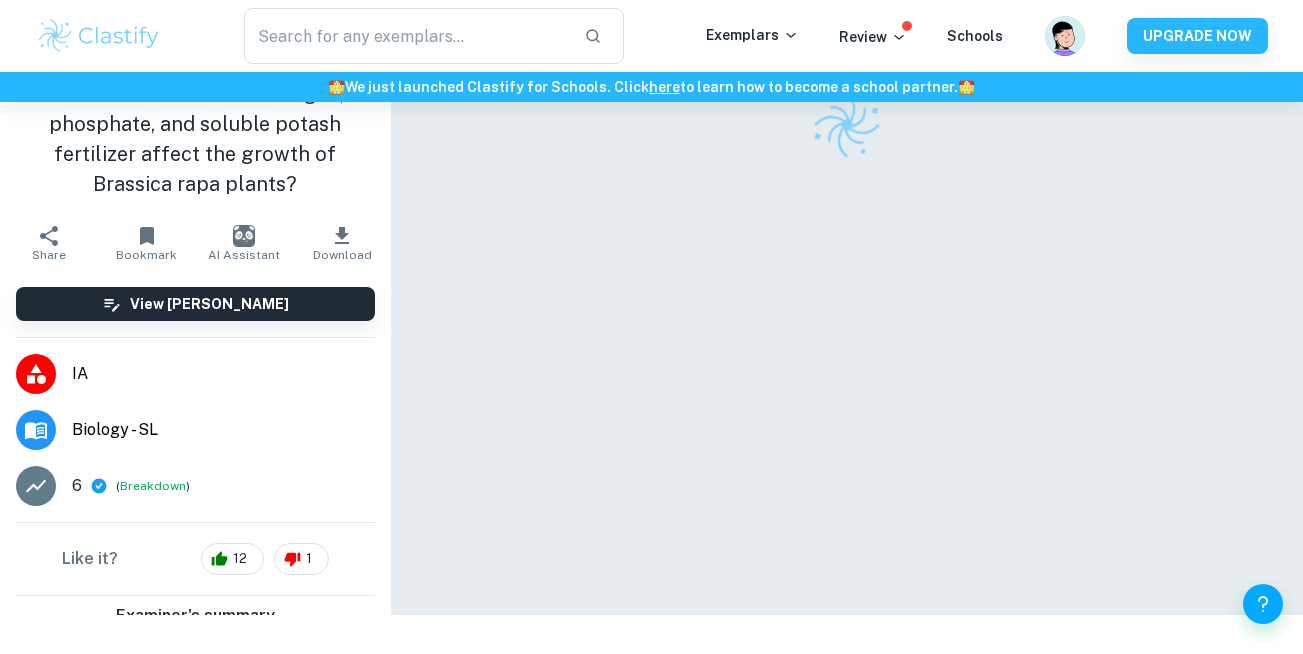 scroll, scrollTop: 0, scrollLeft: 0, axis: both 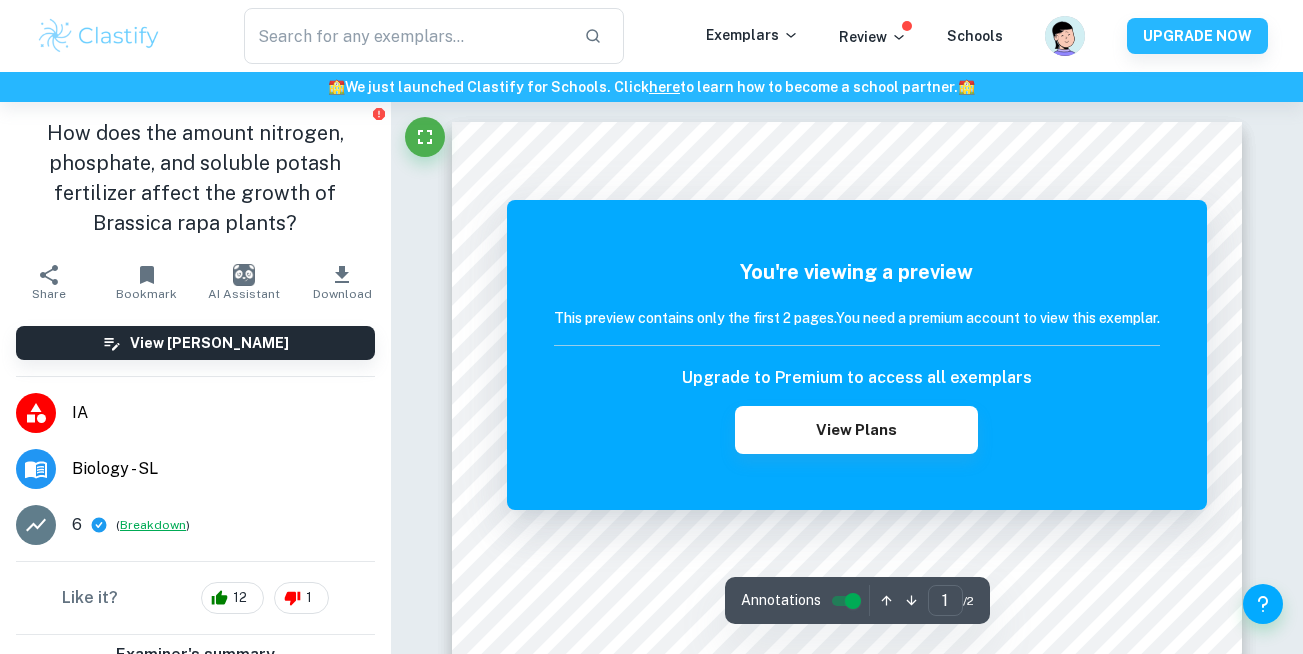 click on "Breakdown" at bounding box center (153, 525) 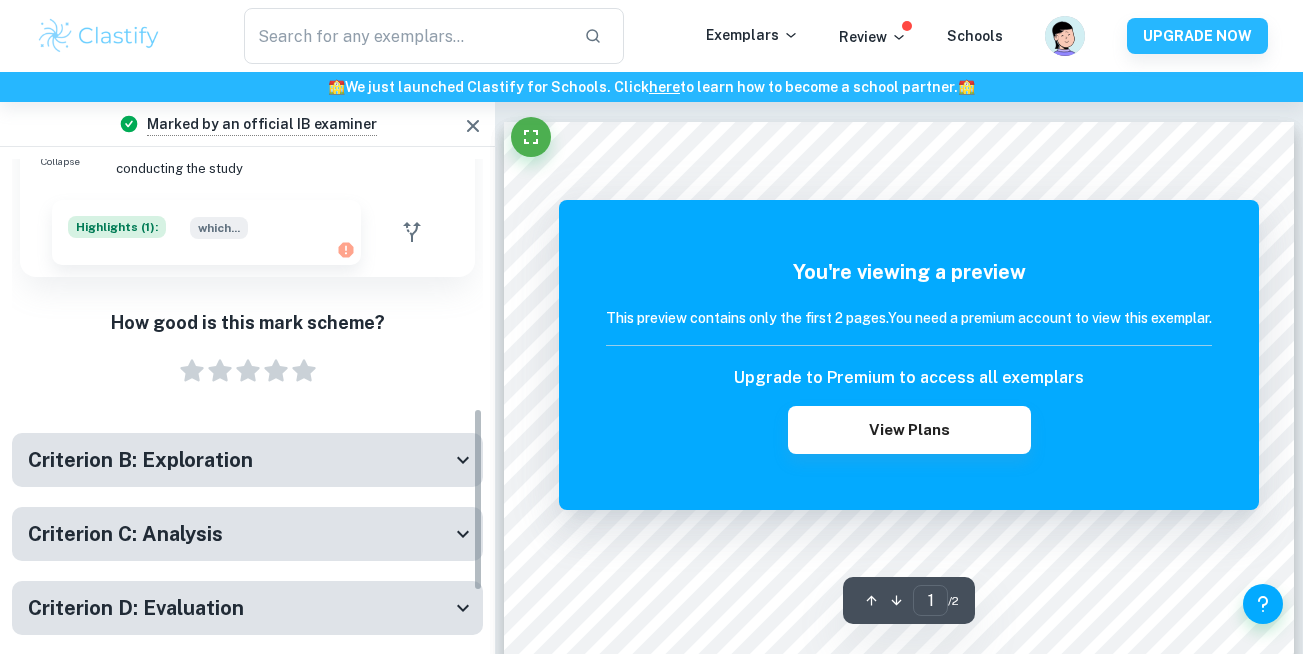 scroll, scrollTop: 655, scrollLeft: 0, axis: vertical 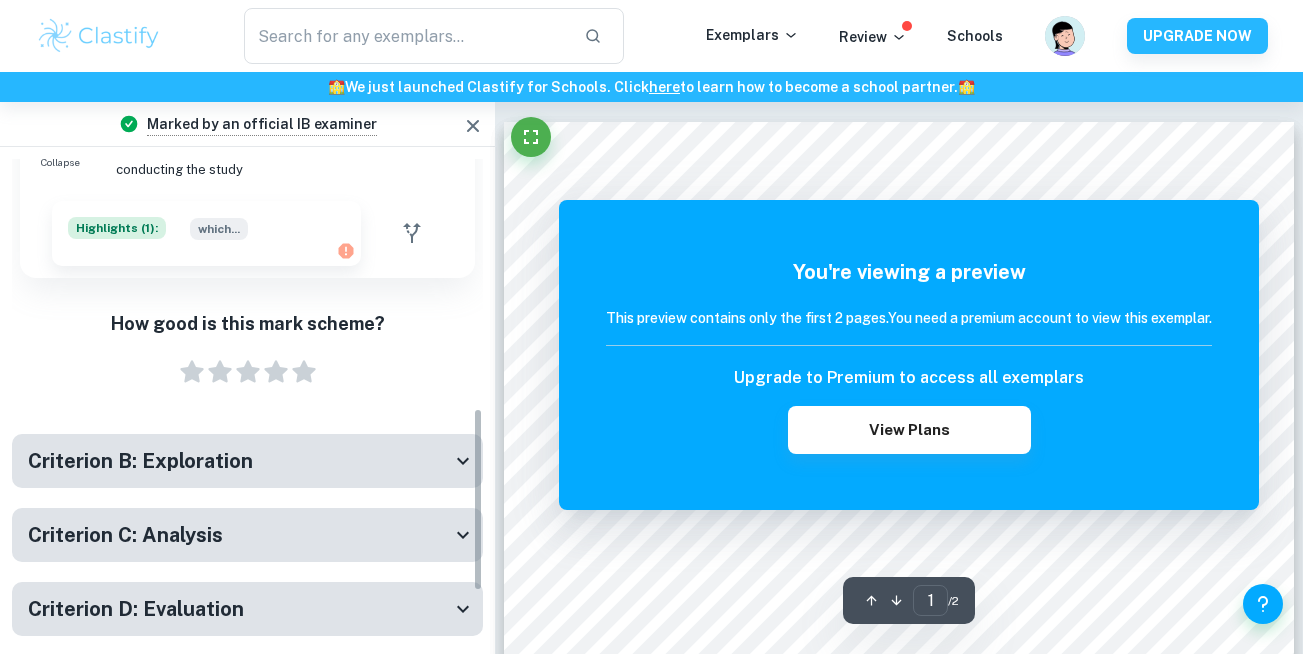 click 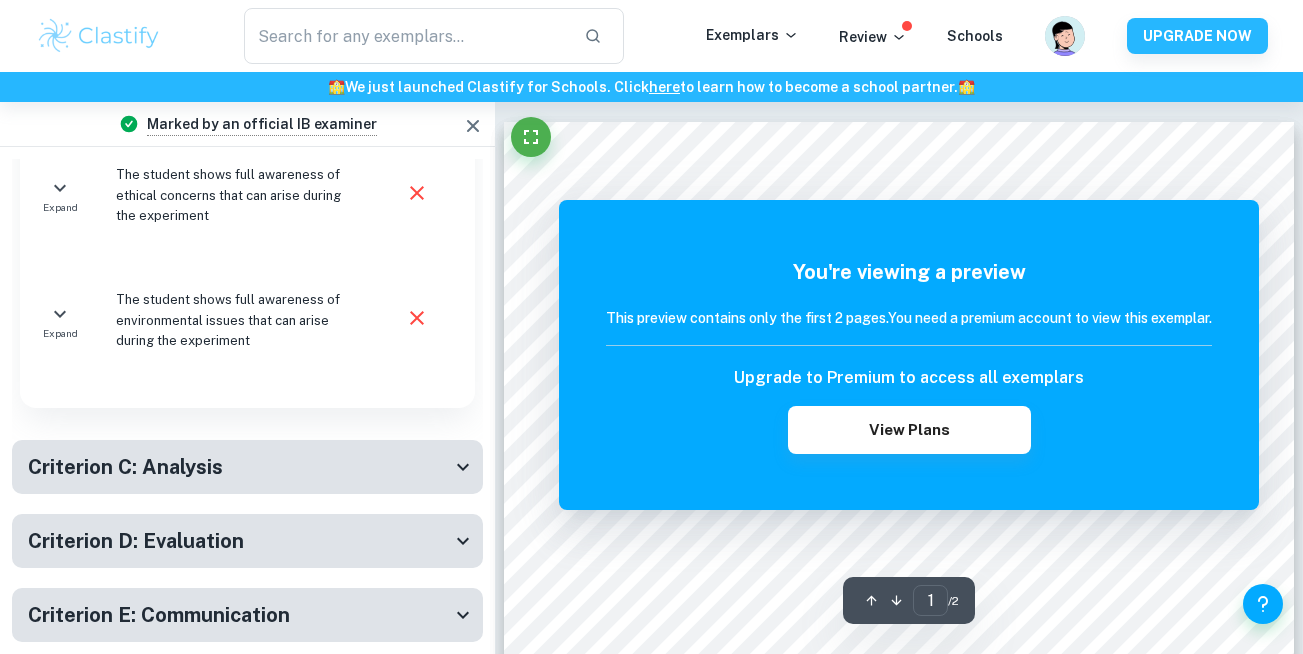 scroll, scrollTop: 2237, scrollLeft: 0, axis: vertical 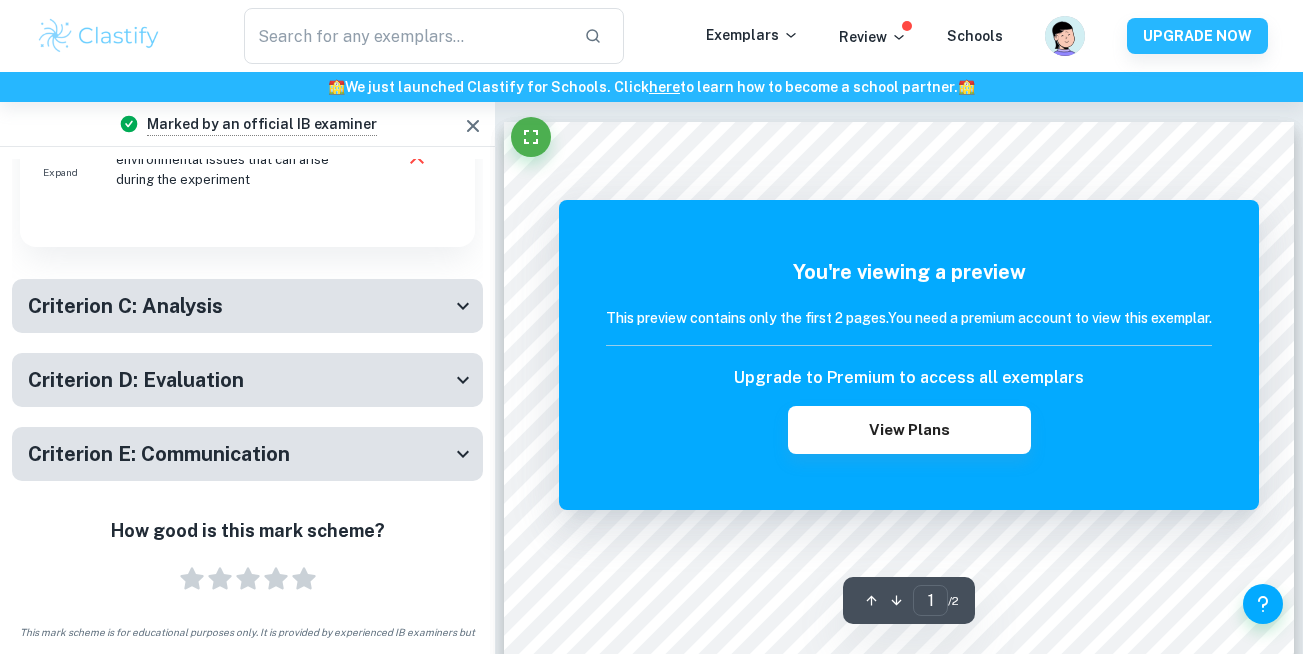 click on "Criterion C: Analysis" at bounding box center (239, 306) 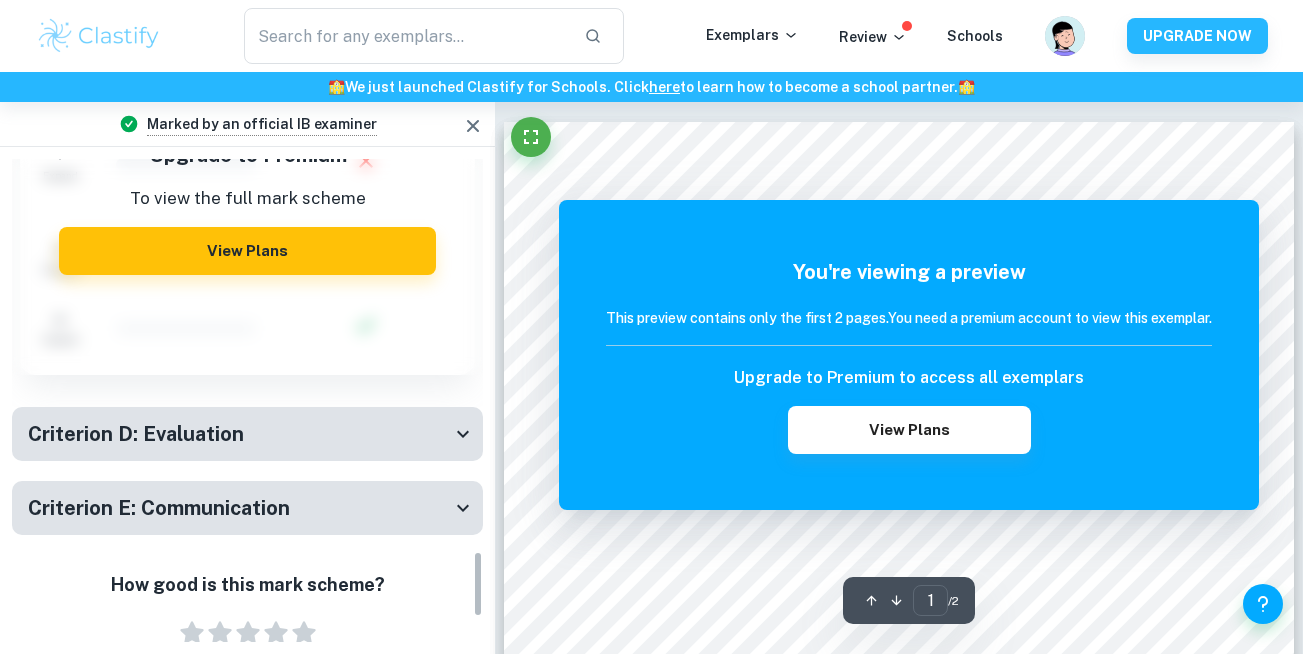 scroll, scrollTop: 3042, scrollLeft: 0, axis: vertical 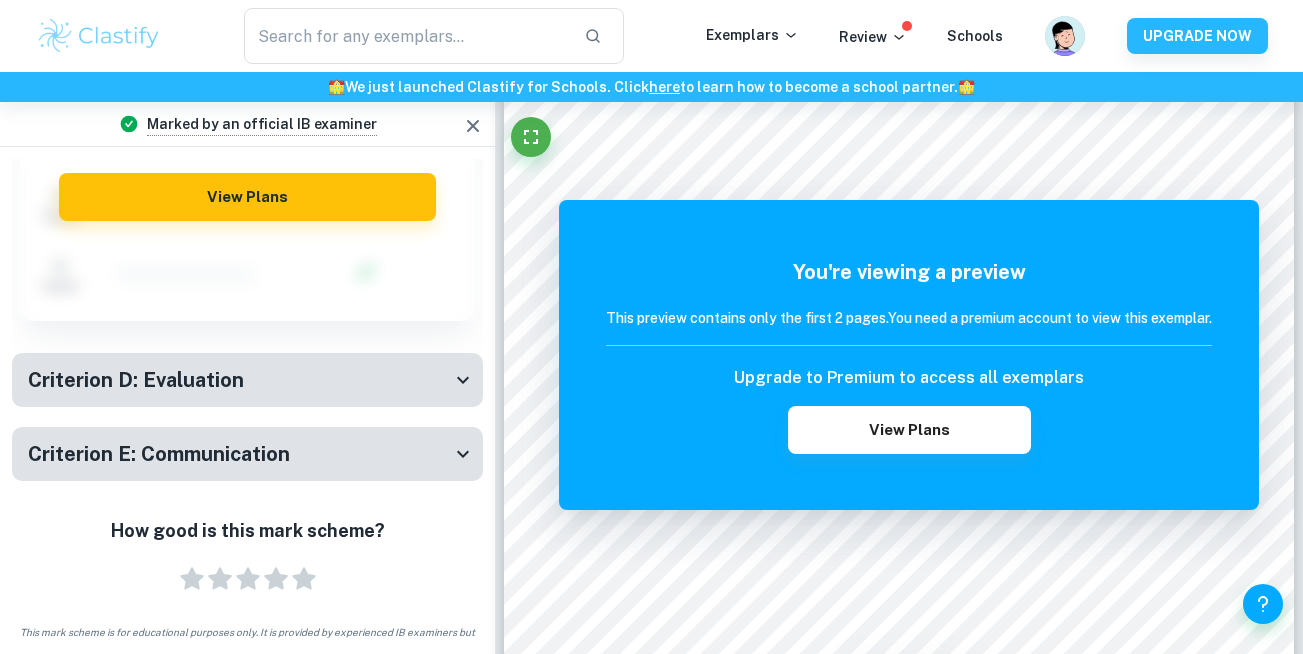 click on "Criterion D: Evaluation" at bounding box center (239, 380) 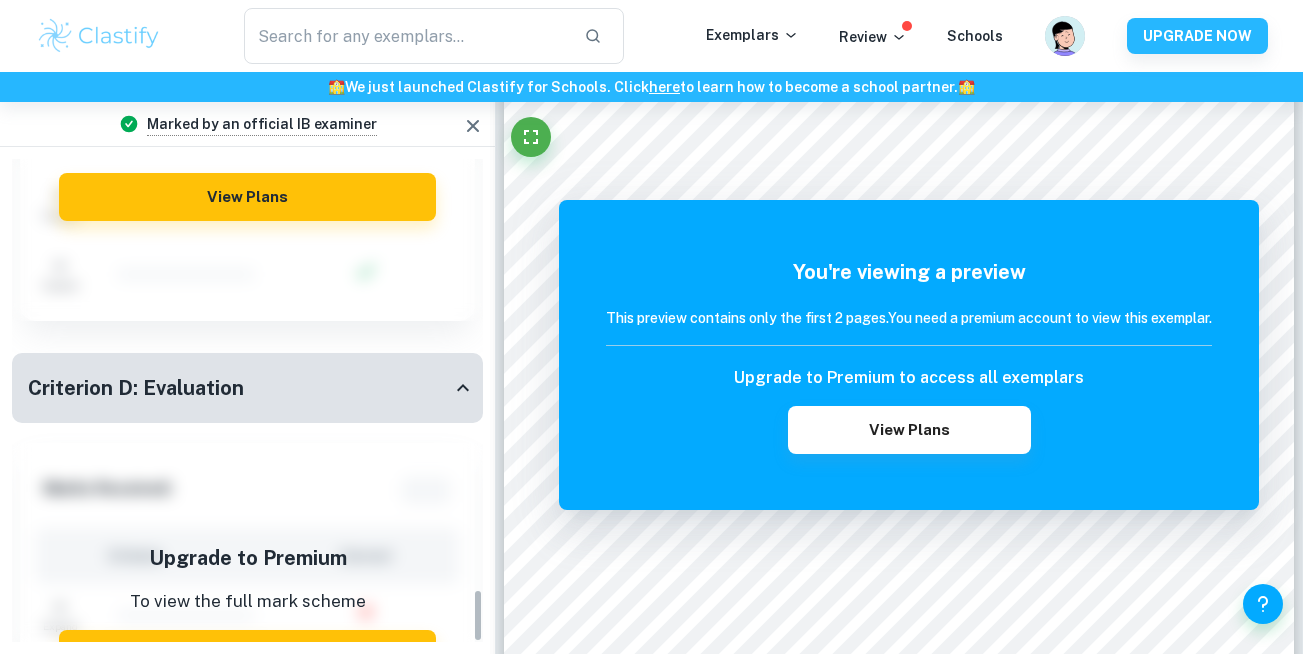 scroll, scrollTop: 3989, scrollLeft: 0, axis: vertical 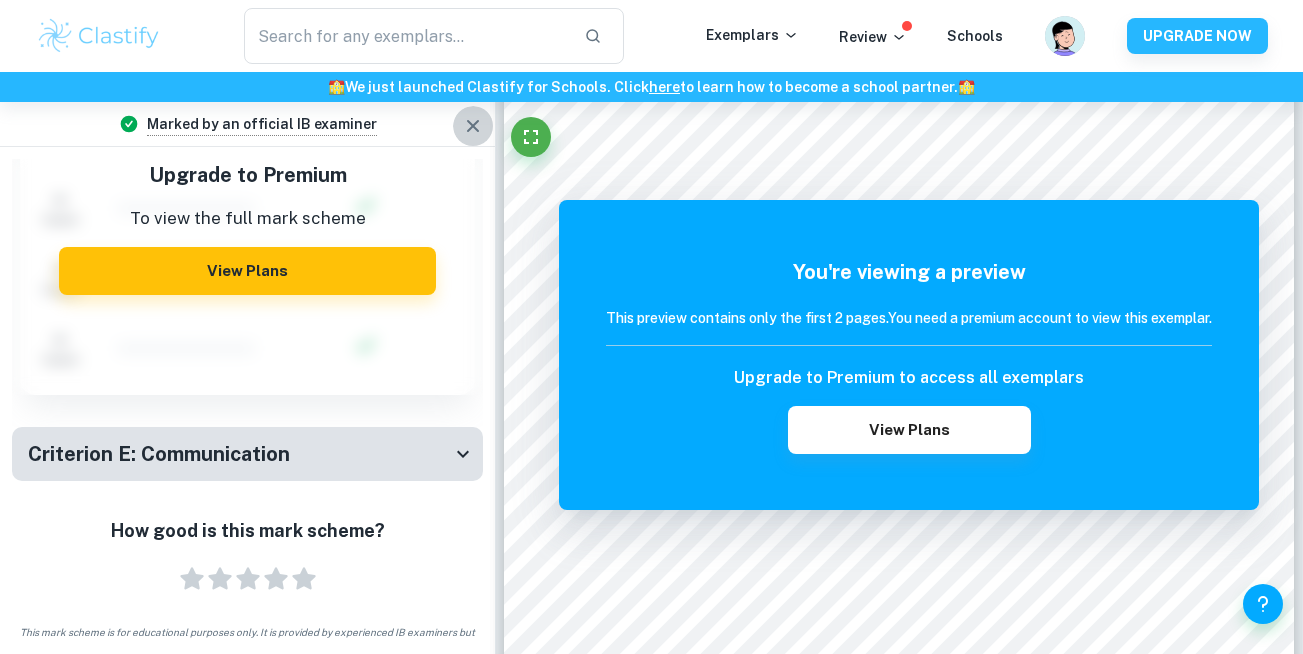 click 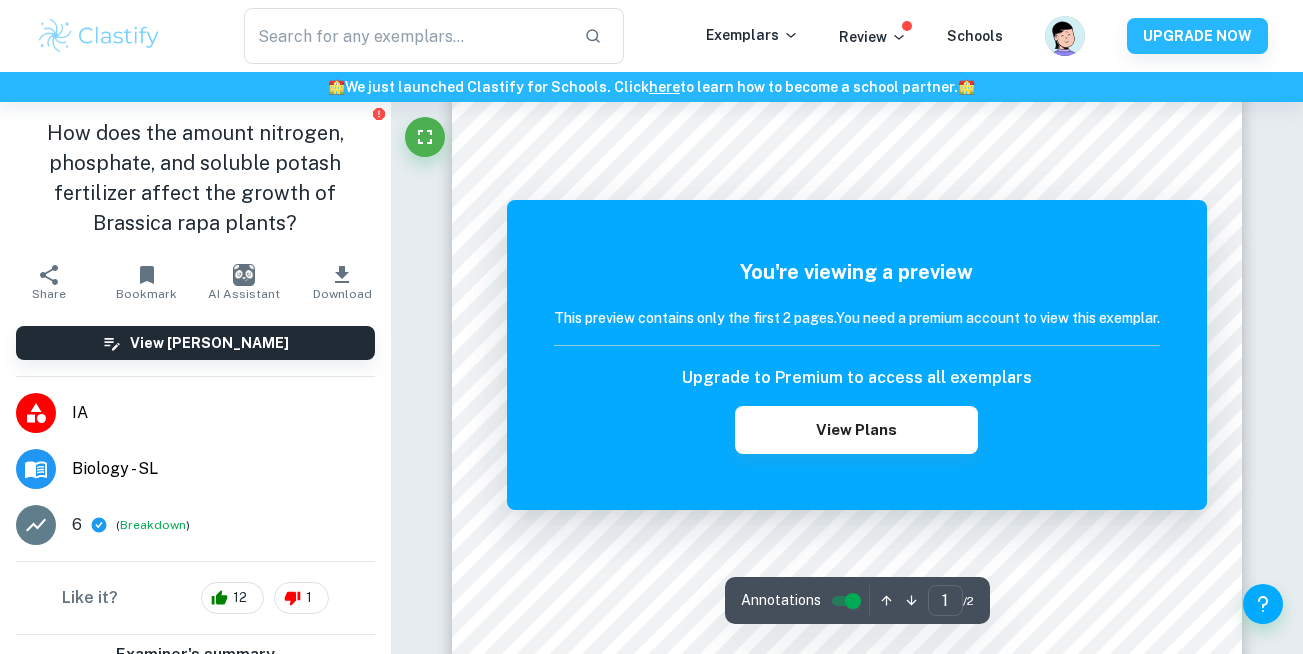 click on "Upgrade to Premium to access all exemplars View Plans" at bounding box center (857, 410) 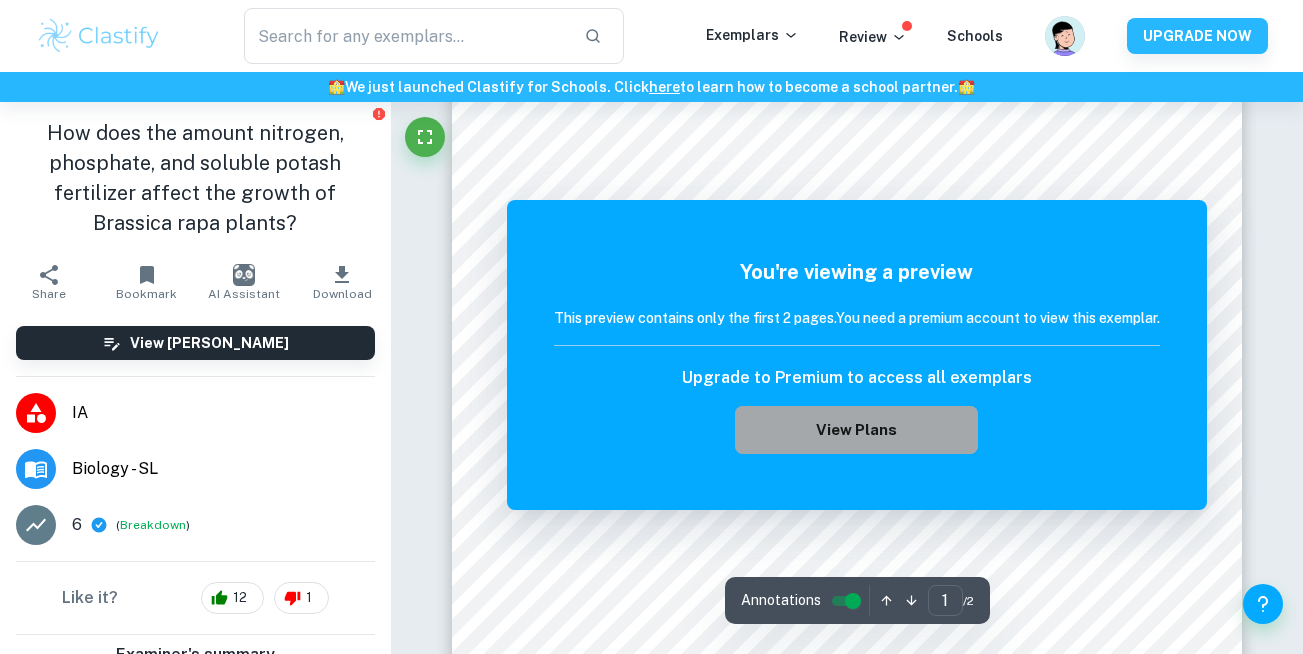 click on "View Plans" at bounding box center (856, 430) 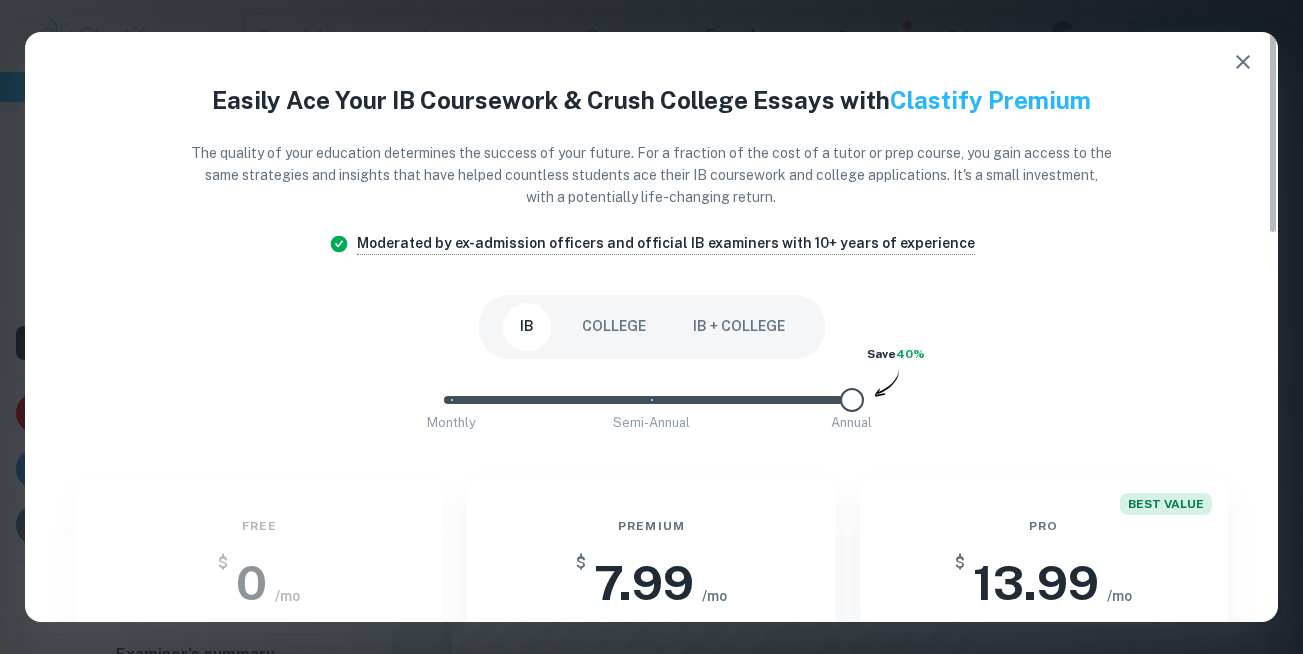 click 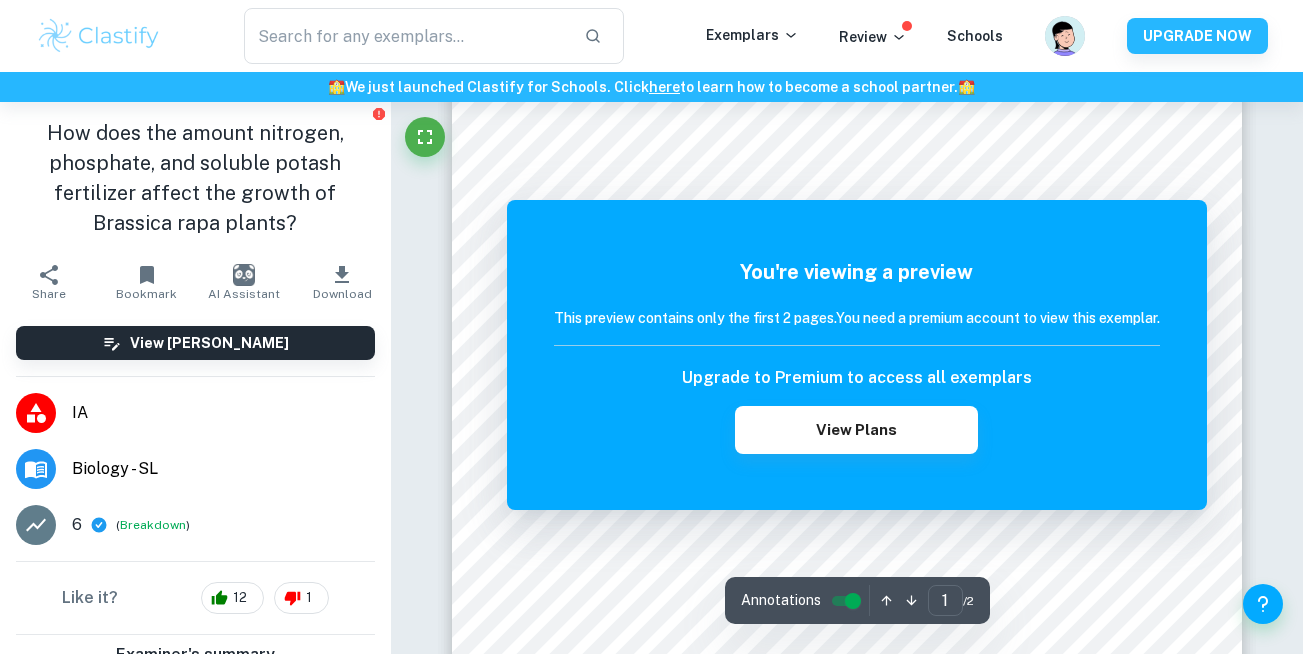 click on "You're viewing a preview This preview contains only the first 2 pages.  You need a premium account to view this exemplar. Upgrade to Premium to access all exemplars View Plans" at bounding box center [857, 355] 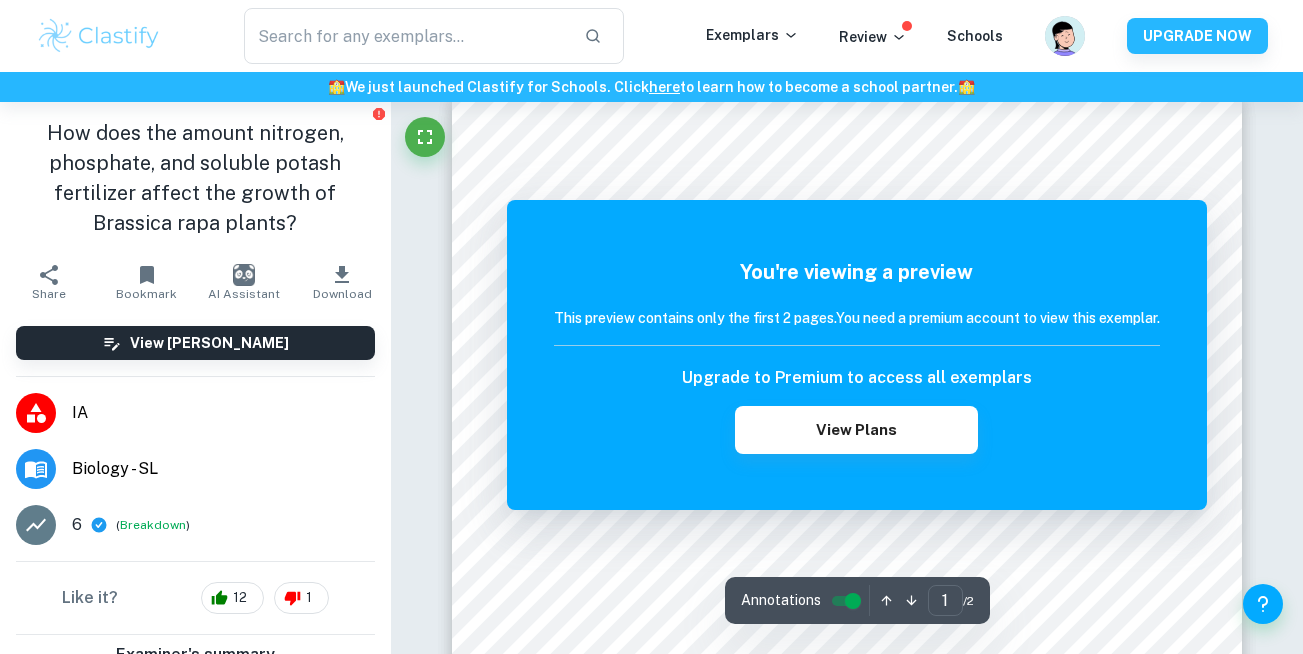 scroll, scrollTop: 0, scrollLeft: 0, axis: both 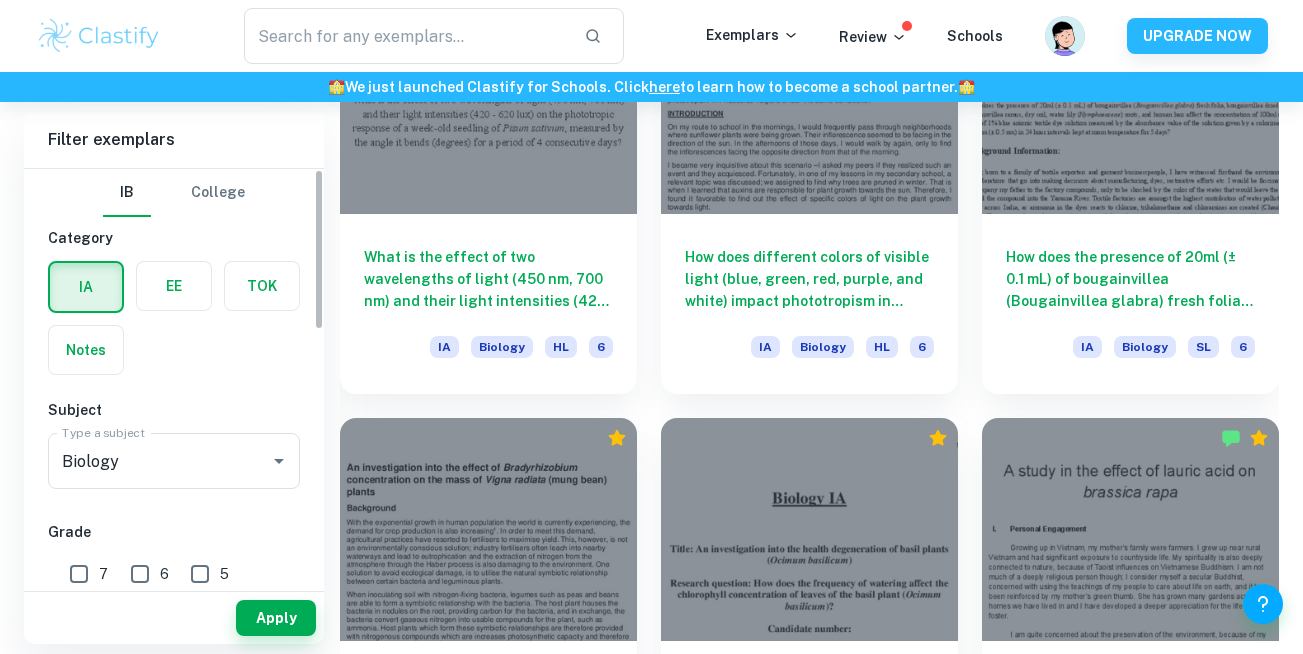 click on "6" at bounding box center (140, 574) 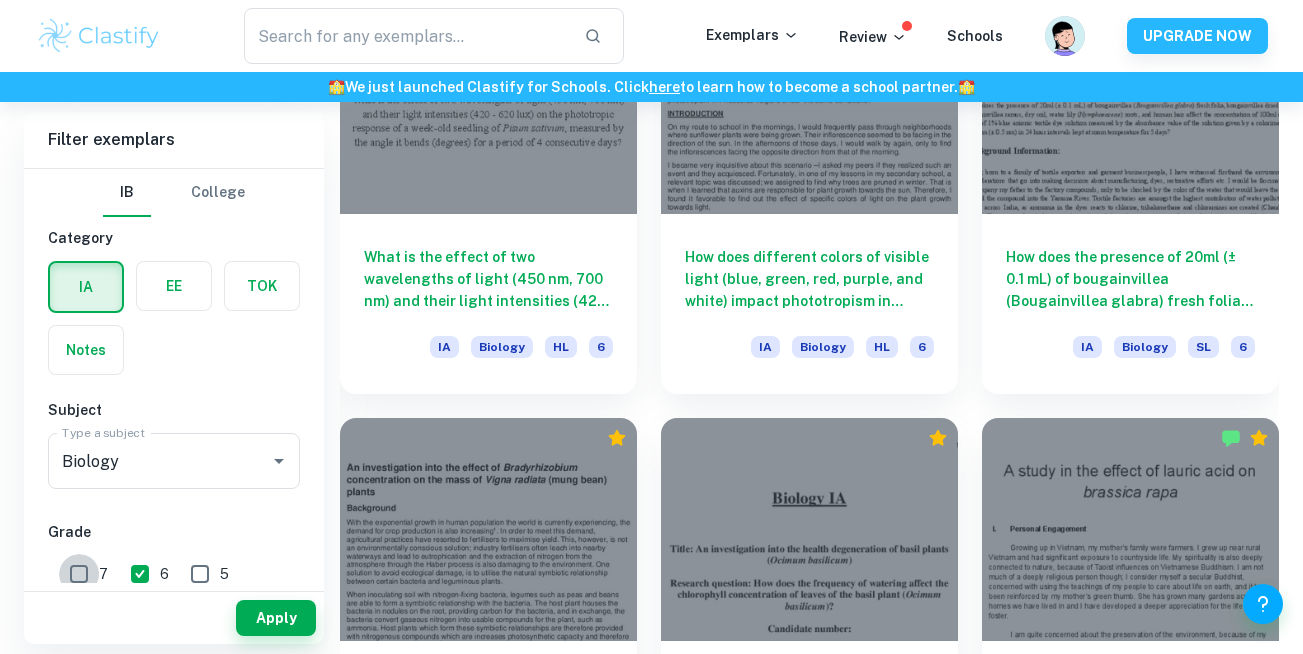 click on "7" at bounding box center [79, 574] 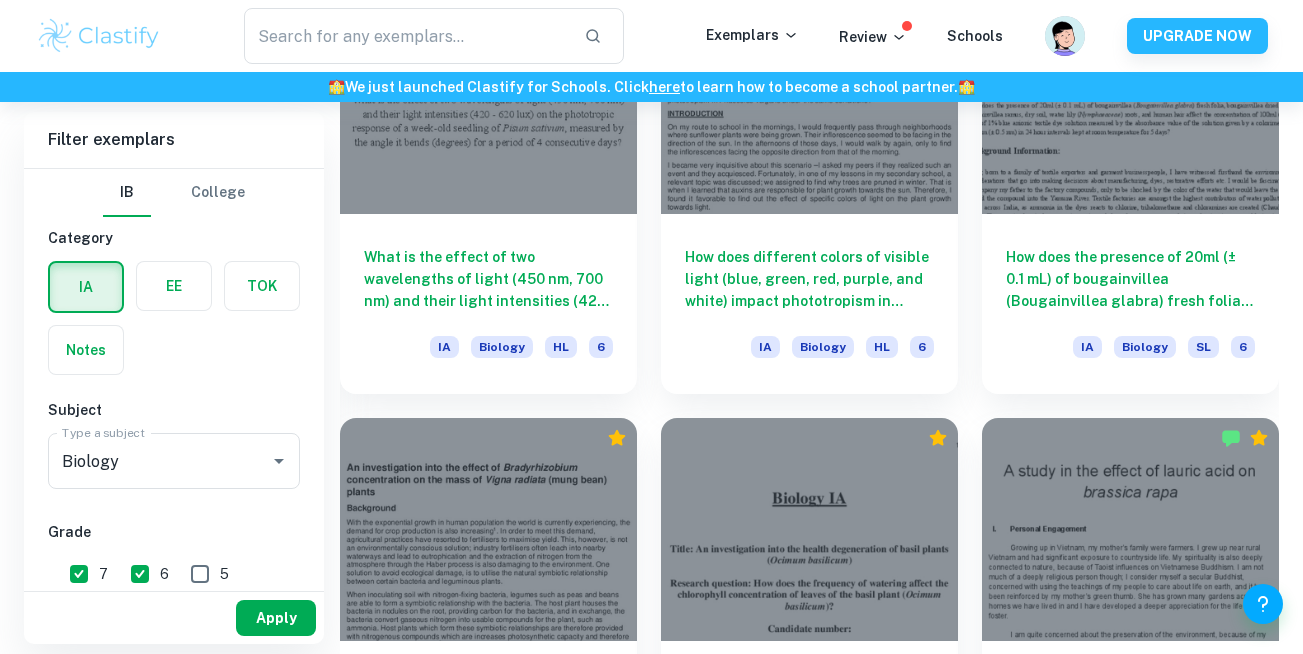 click on "Apply" at bounding box center [276, 618] 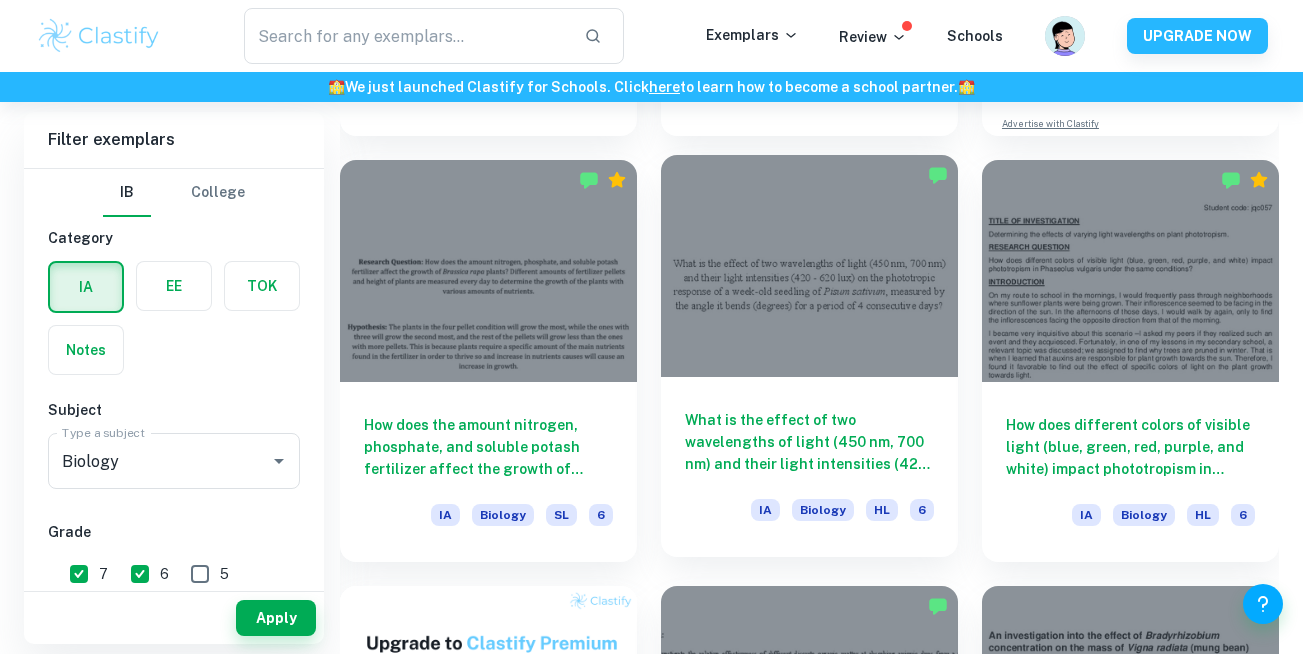 scroll, scrollTop: 1009, scrollLeft: 0, axis: vertical 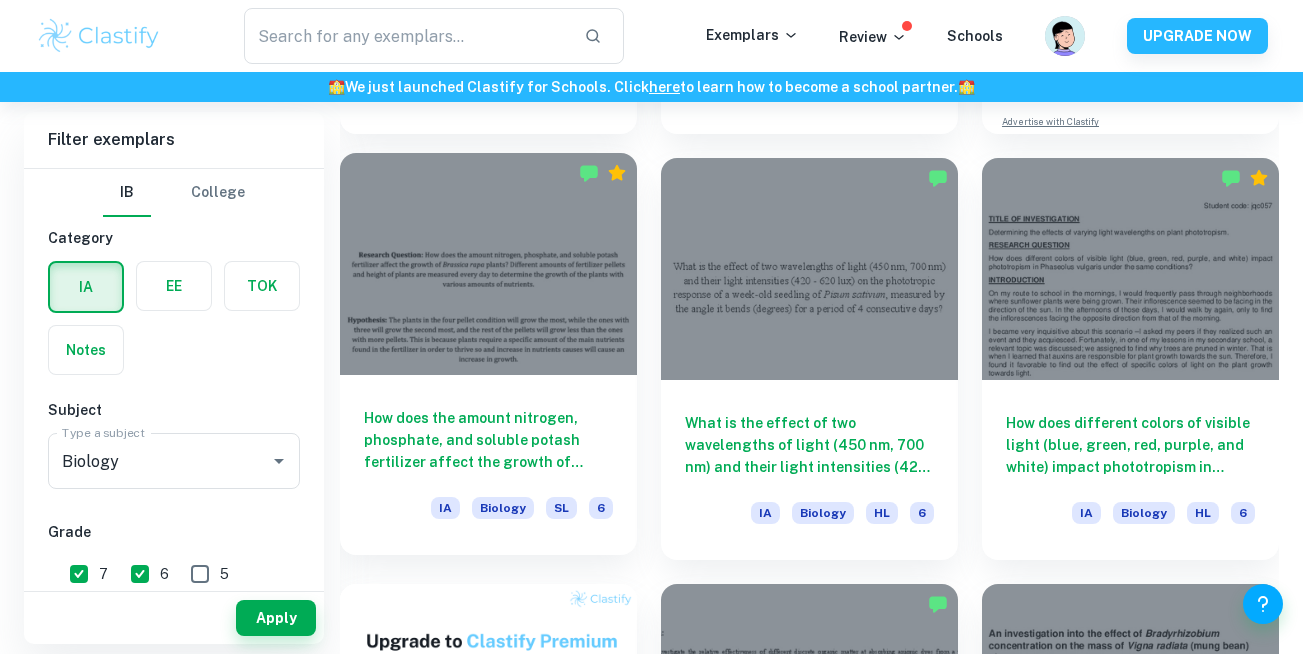 click on "How does the amount nitrogen, phosphate, and soluble potash fertilizer affect the growth of Brassica rapa plants?" at bounding box center [488, 440] 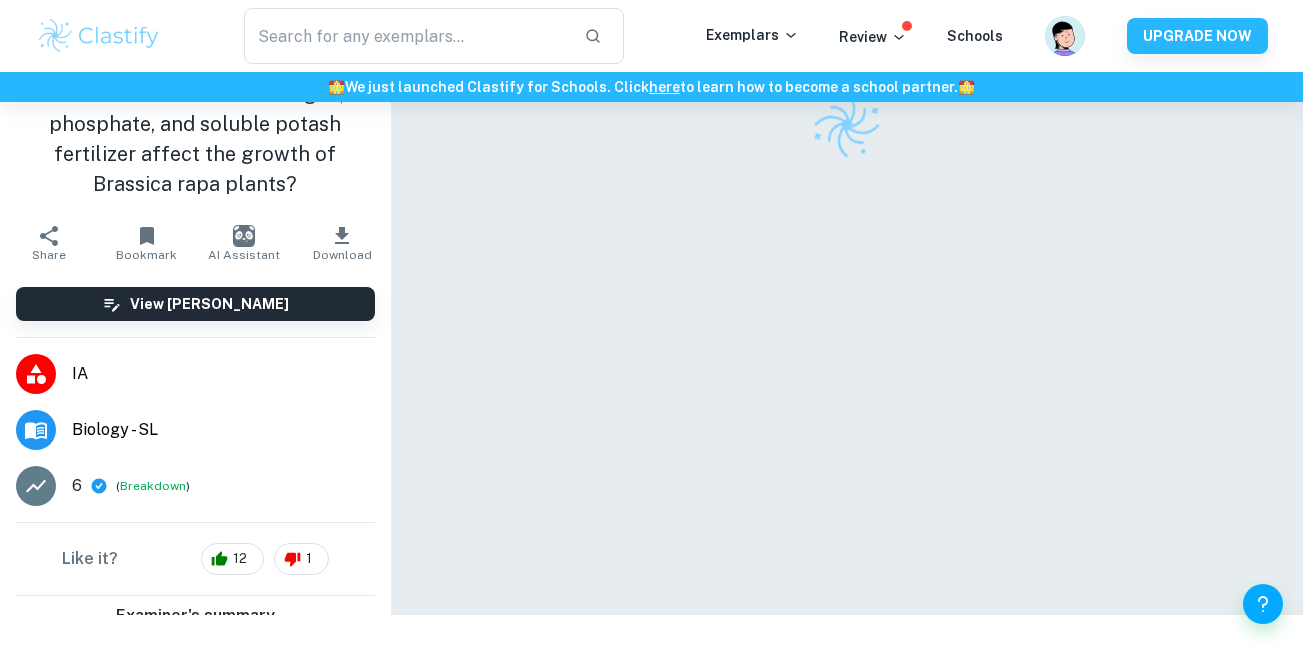 scroll, scrollTop: 0, scrollLeft: 0, axis: both 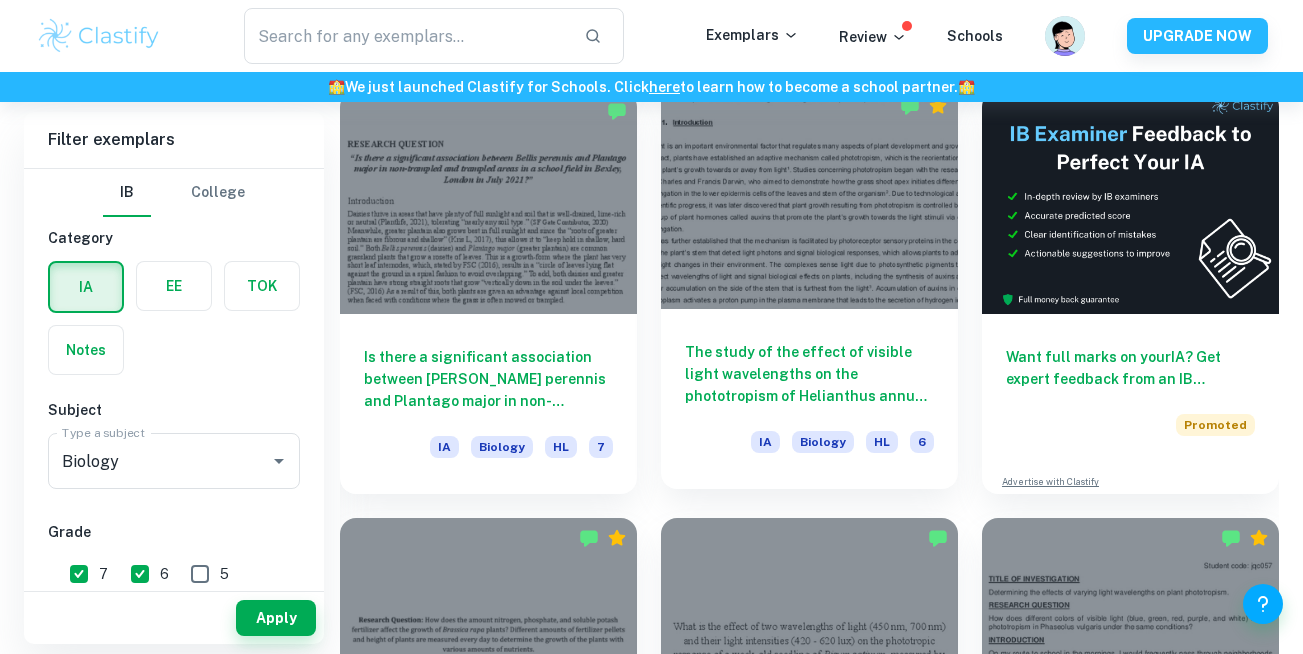 click at bounding box center [809, 197] 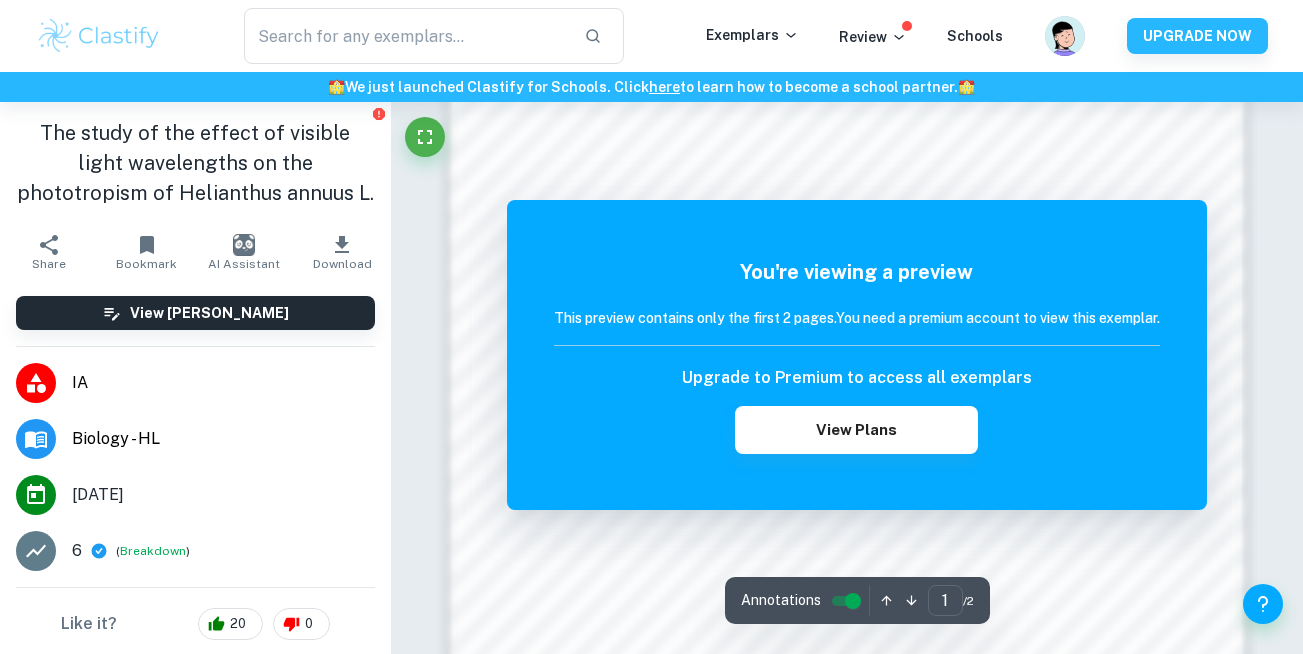 scroll, scrollTop: 1267, scrollLeft: 0, axis: vertical 